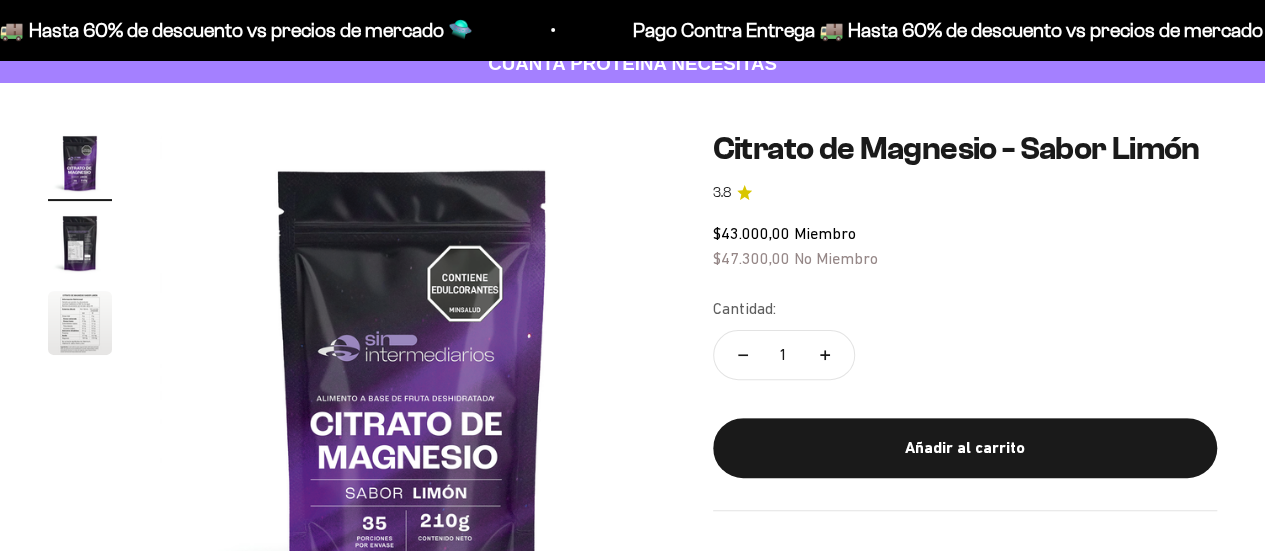 scroll, scrollTop: 200, scrollLeft: 0, axis: vertical 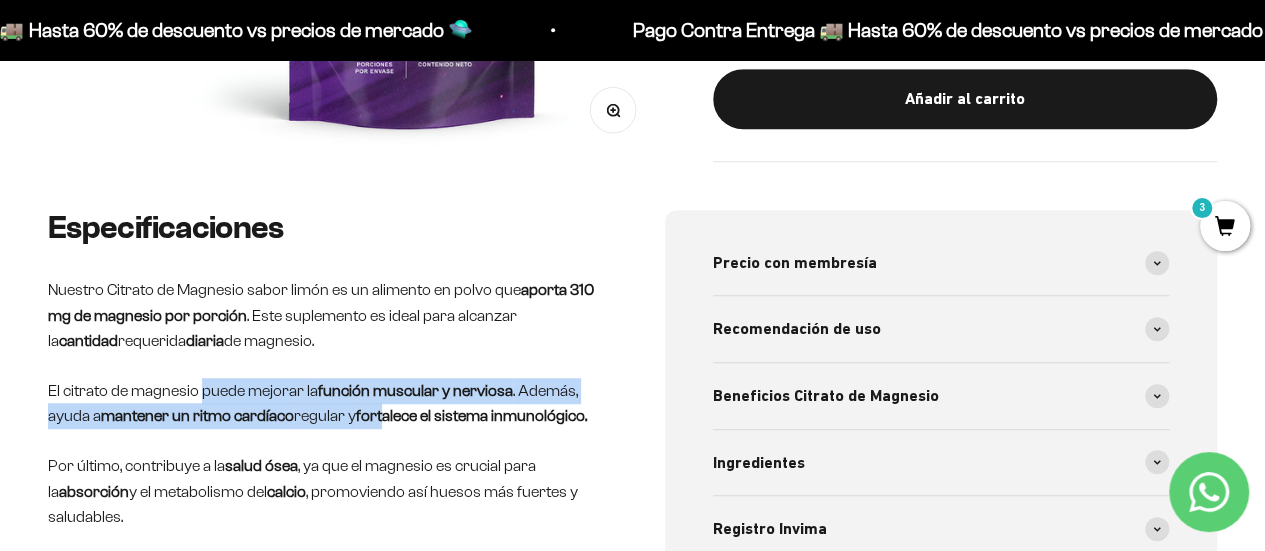drag, startPoint x: 256, startPoint y: 398, endPoint x: 412, endPoint y: 412, distance: 156.62694 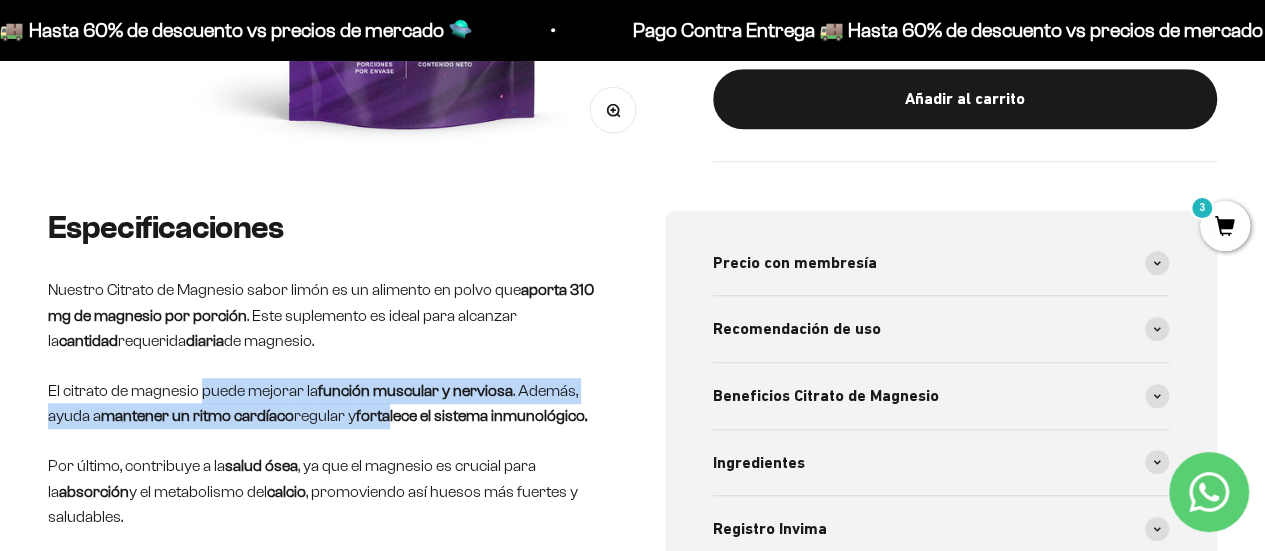 click on "El citrato de magnesio puede mejorar la  función muscular y nerviosa . Además, ayuda a  mantener un ritmo cardíaco  regular y  fortalece el sistema inmunológico." at bounding box center (324, 403) 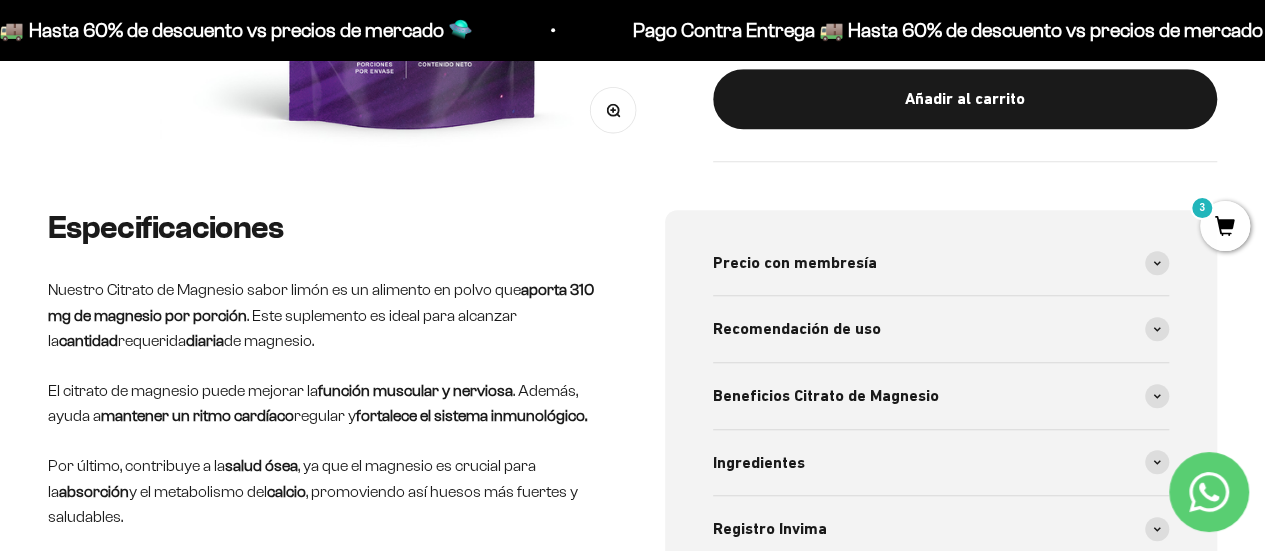 click on "El citrato de magnesio puede mejorar la  función muscular y nerviosa . Además, ayuda a  mantener un ritmo cardíaco  regular y  fortalece el sistema inmunológico." at bounding box center (324, 403) 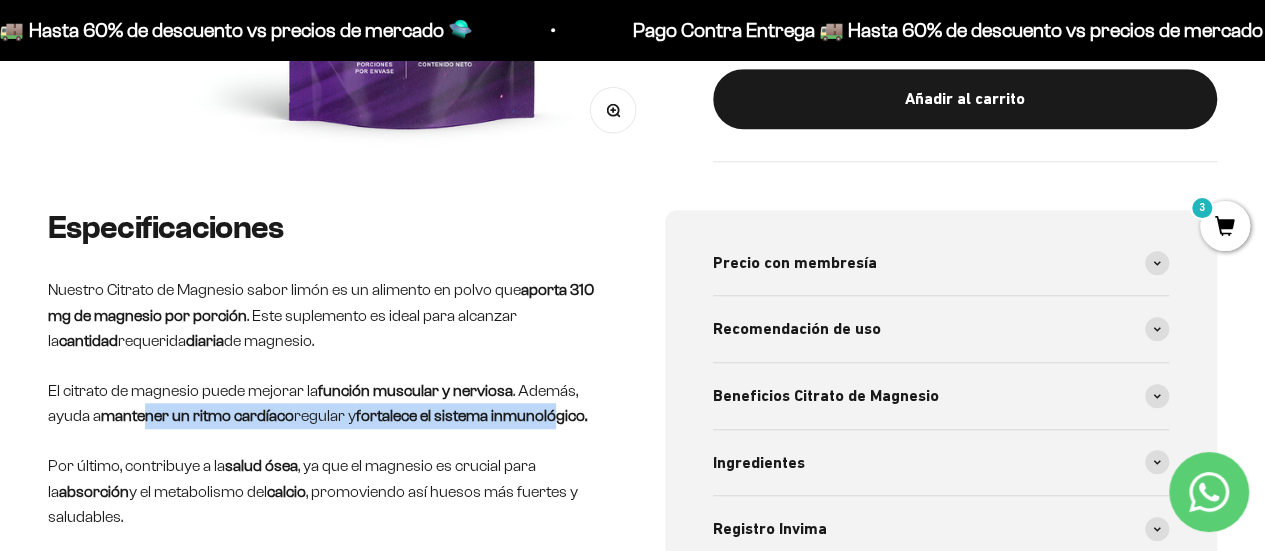 drag, startPoint x: 168, startPoint y: 418, endPoint x: 564, endPoint y: 418, distance: 396 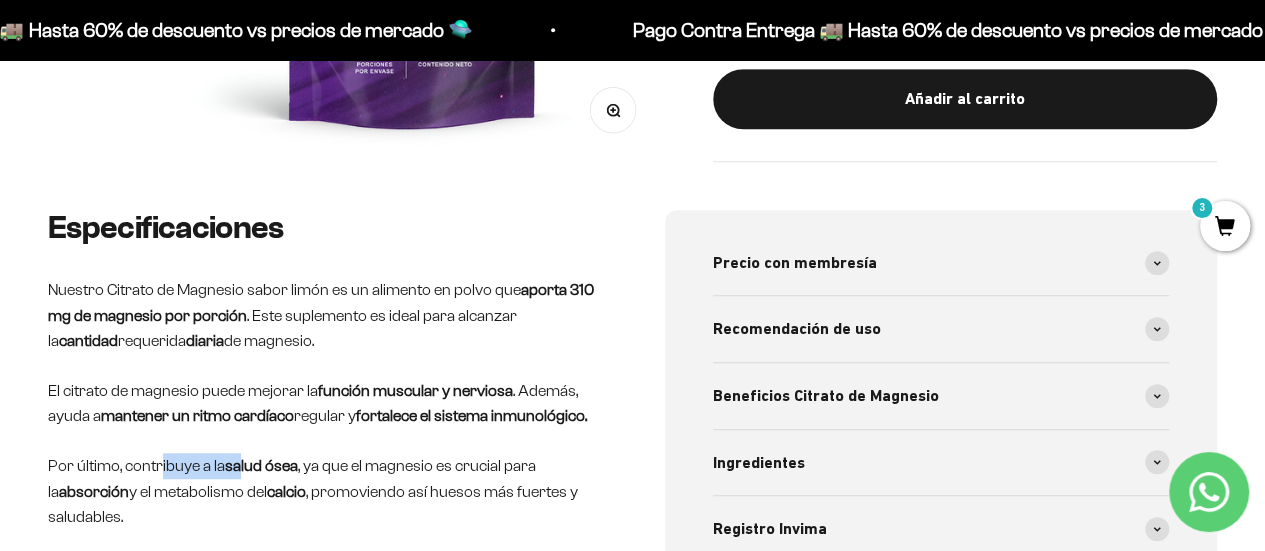 drag, startPoint x: 160, startPoint y: 461, endPoint x: 243, endPoint y: 463, distance: 83.02409 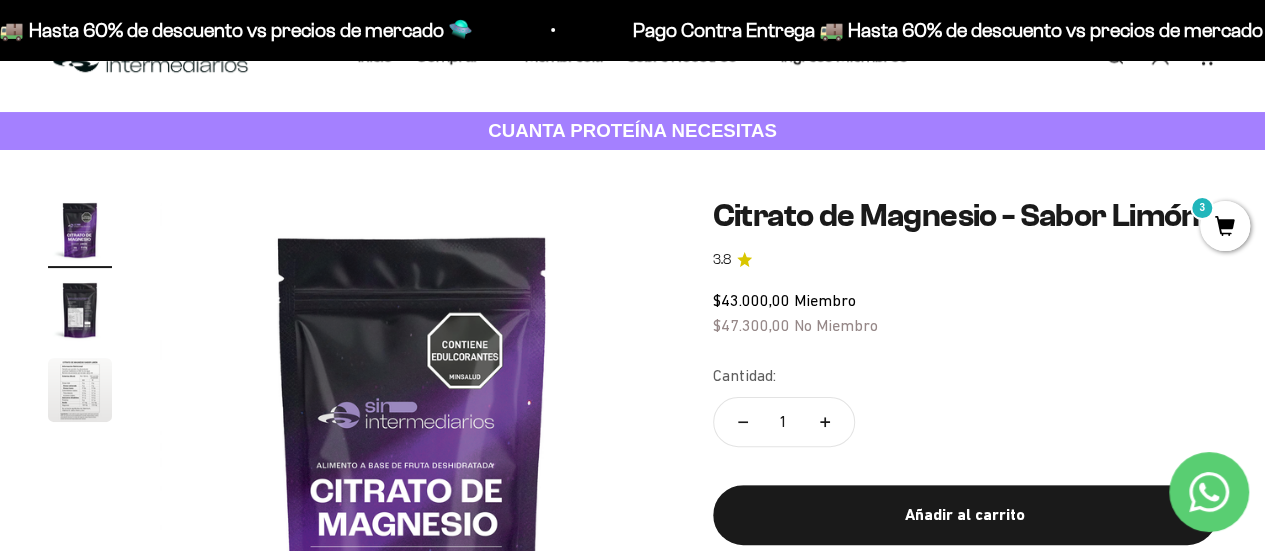 scroll, scrollTop: 0, scrollLeft: 0, axis: both 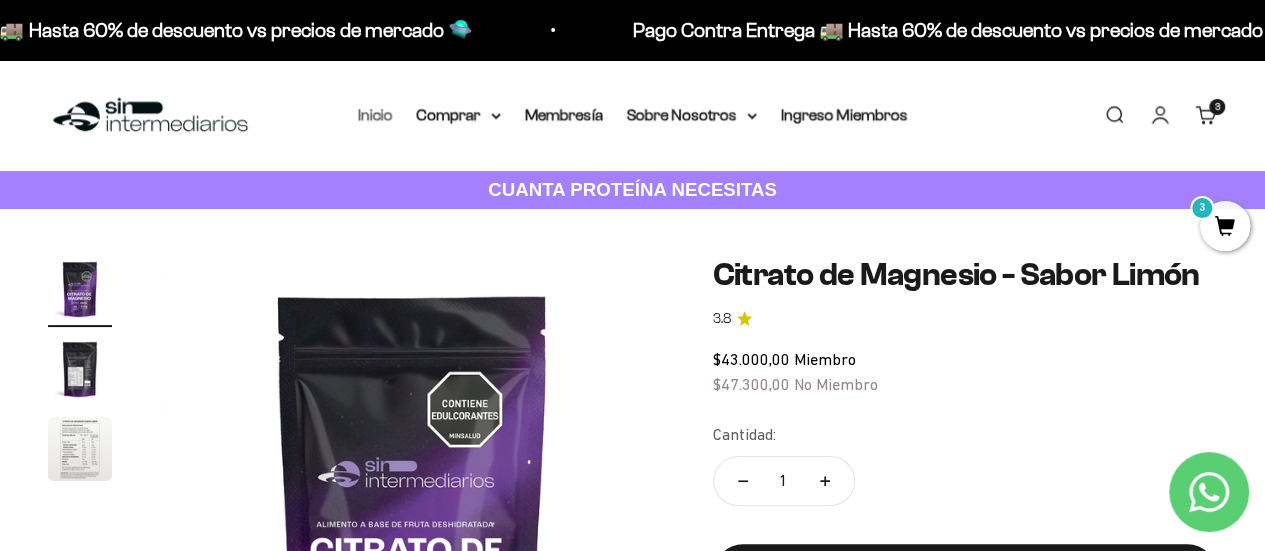 click on "Inicio" at bounding box center [375, 114] 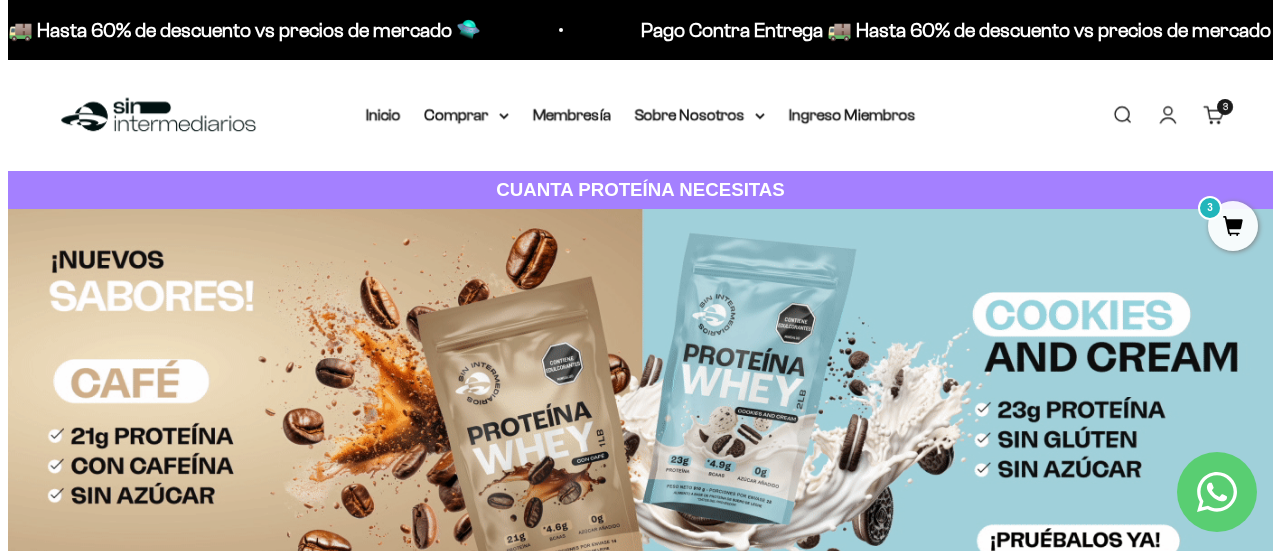 scroll, scrollTop: 0, scrollLeft: 0, axis: both 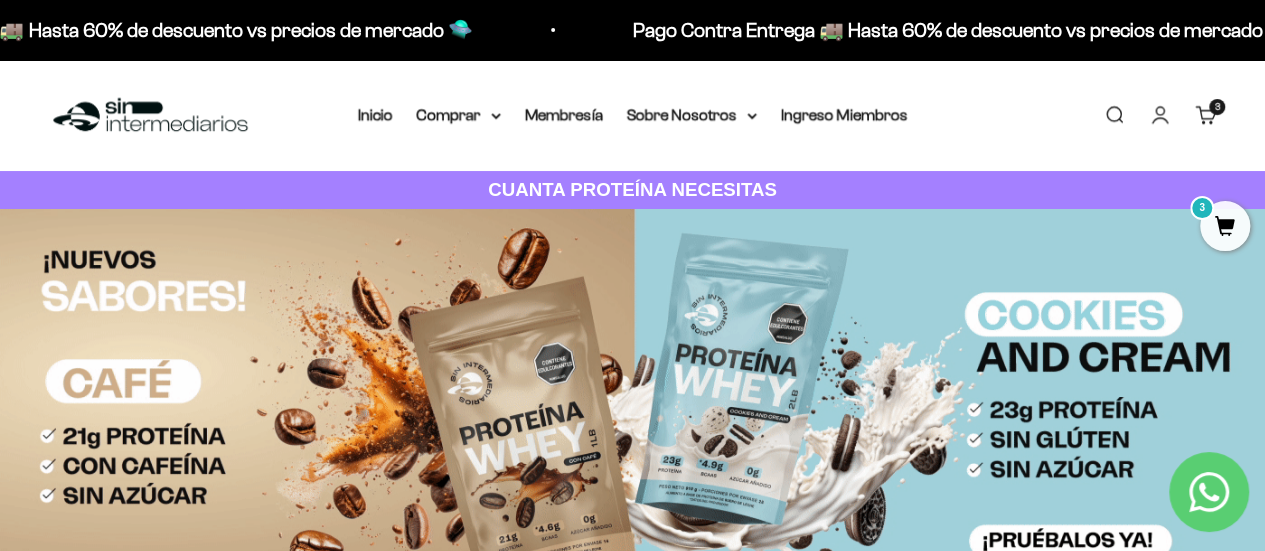 click on "3" at bounding box center [1225, 226] 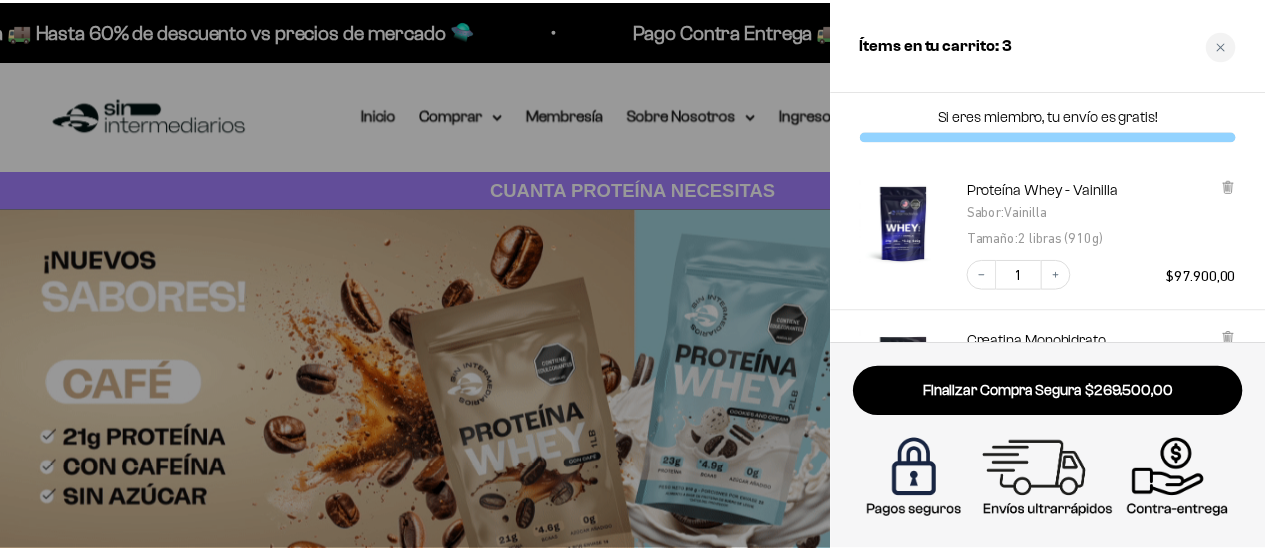 scroll, scrollTop: 0, scrollLeft: 0, axis: both 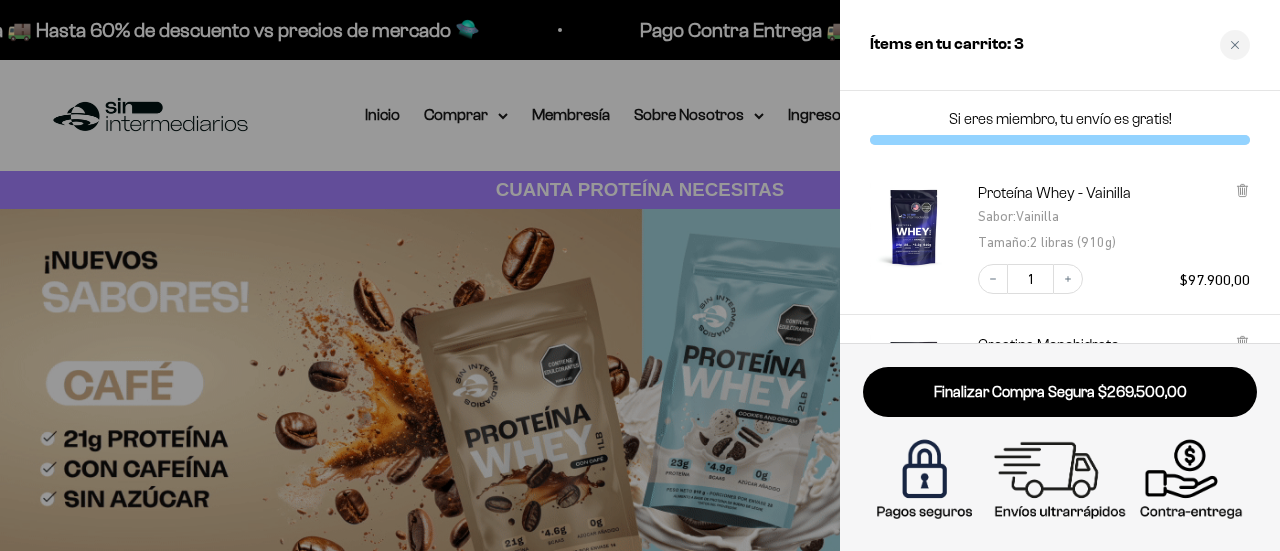 click at bounding box center [640, 275] 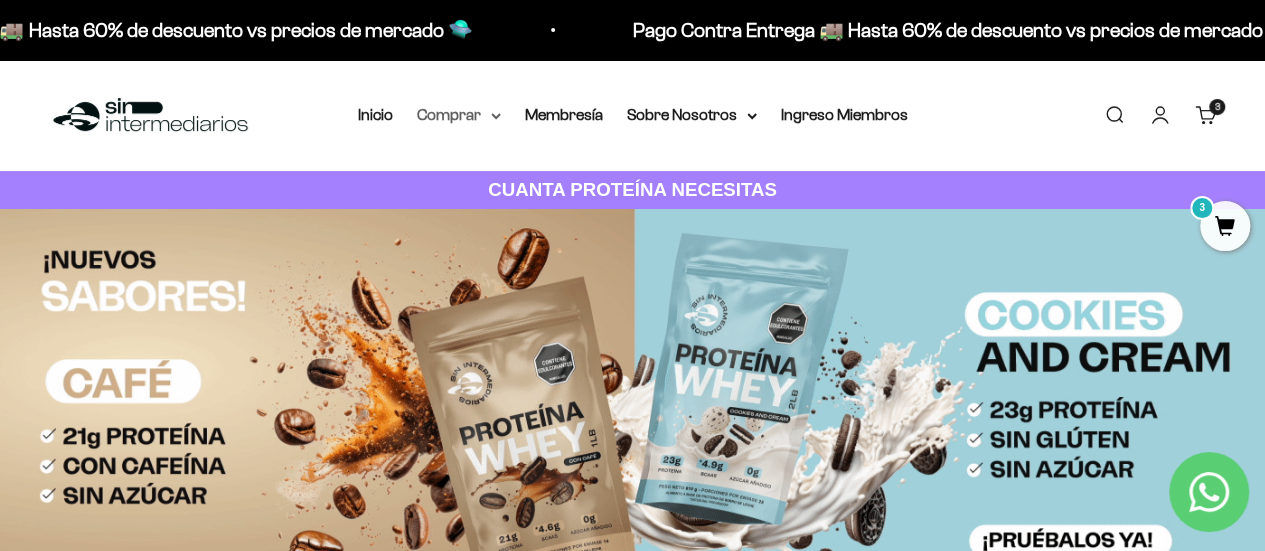 click on "Comprar" at bounding box center [459, 115] 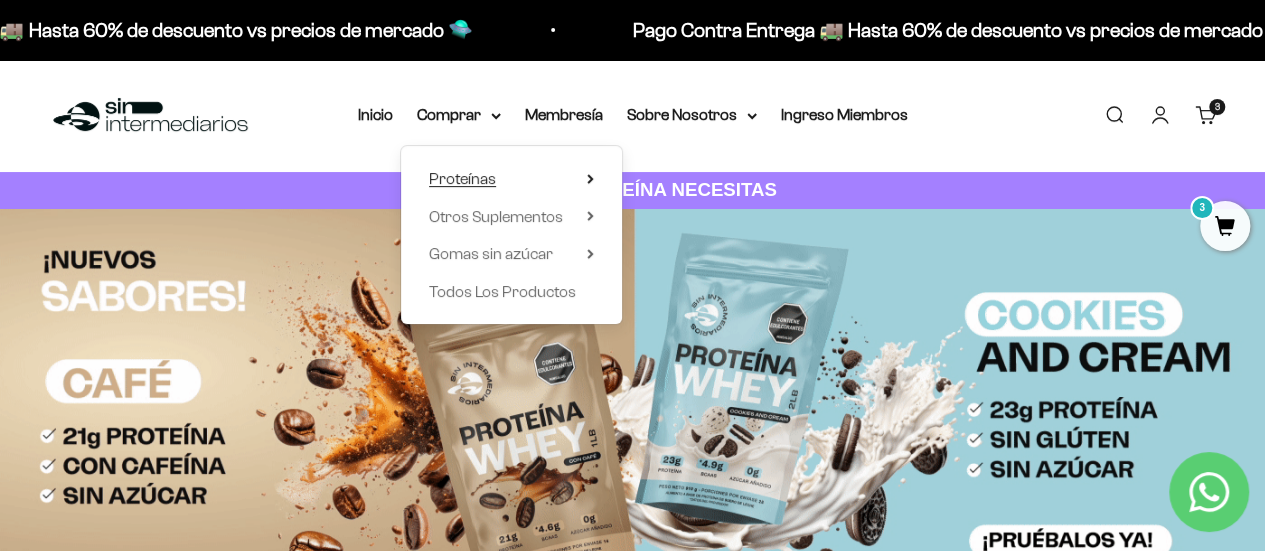 click on "Proteínas" at bounding box center (511, 179) 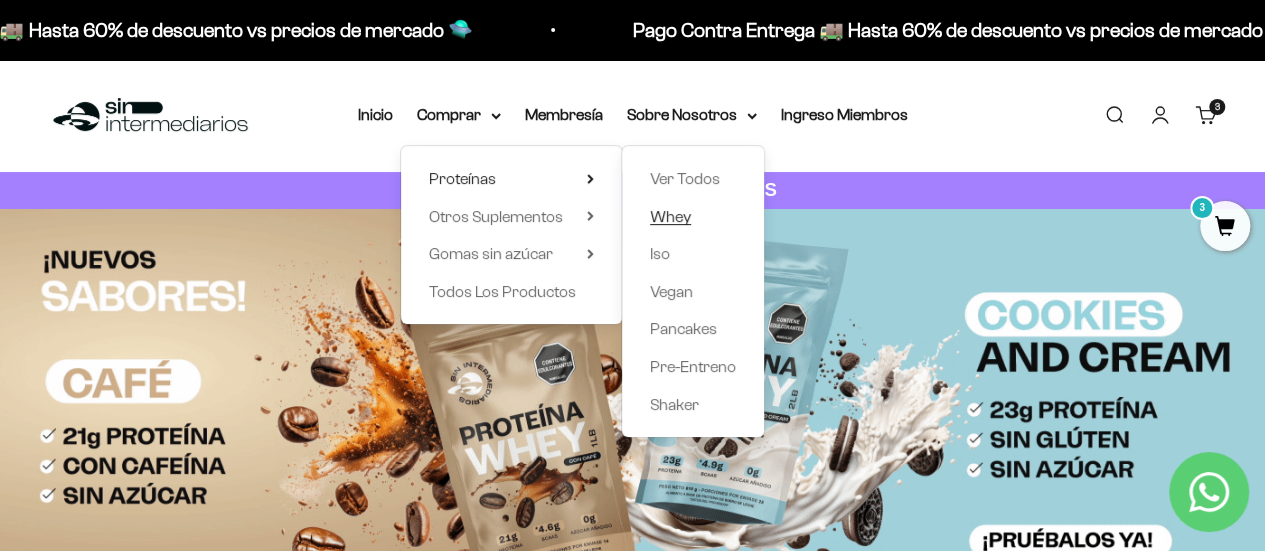 click on "Whey" at bounding box center (670, 216) 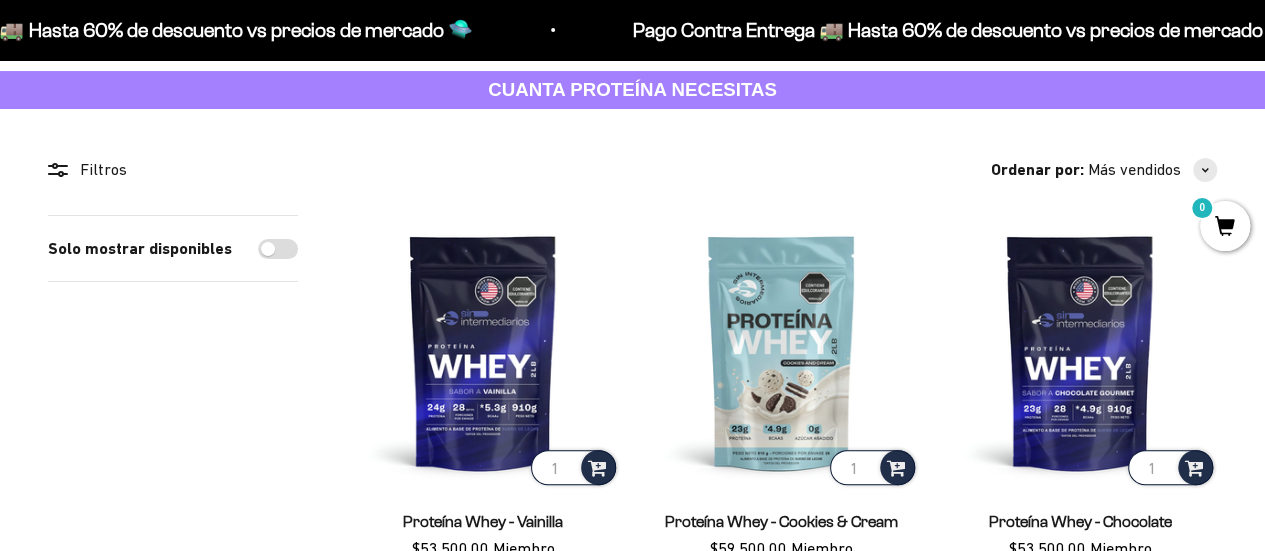 scroll, scrollTop: 100, scrollLeft: 0, axis: vertical 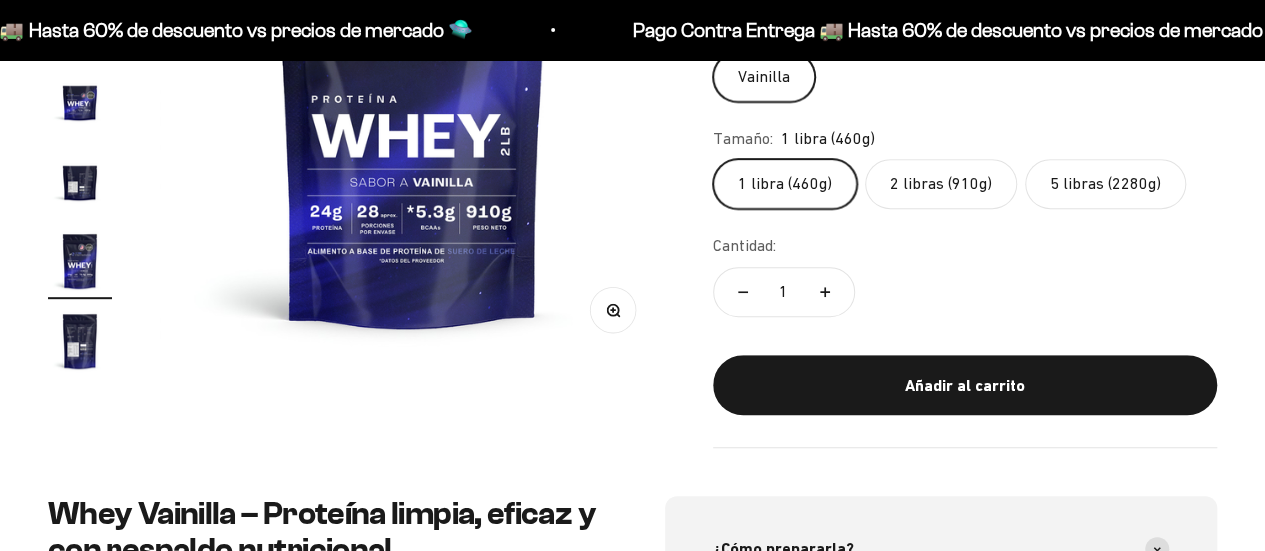 click on "2 libras (910g)" 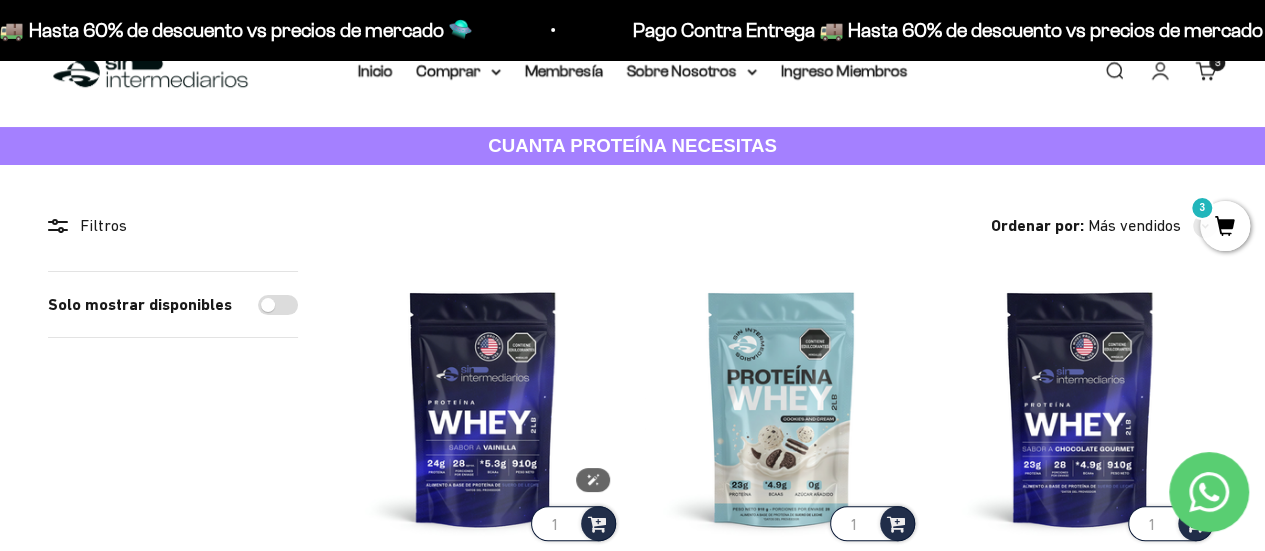 scroll, scrollTop: 0, scrollLeft: 0, axis: both 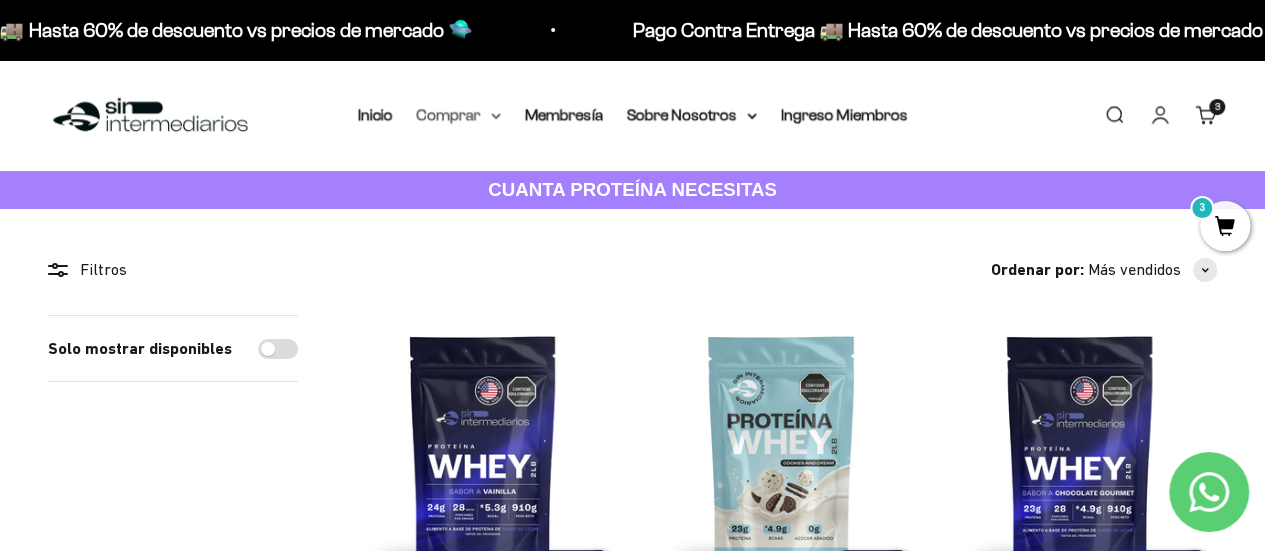 click on "Comprar" at bounding box center [459, 115] 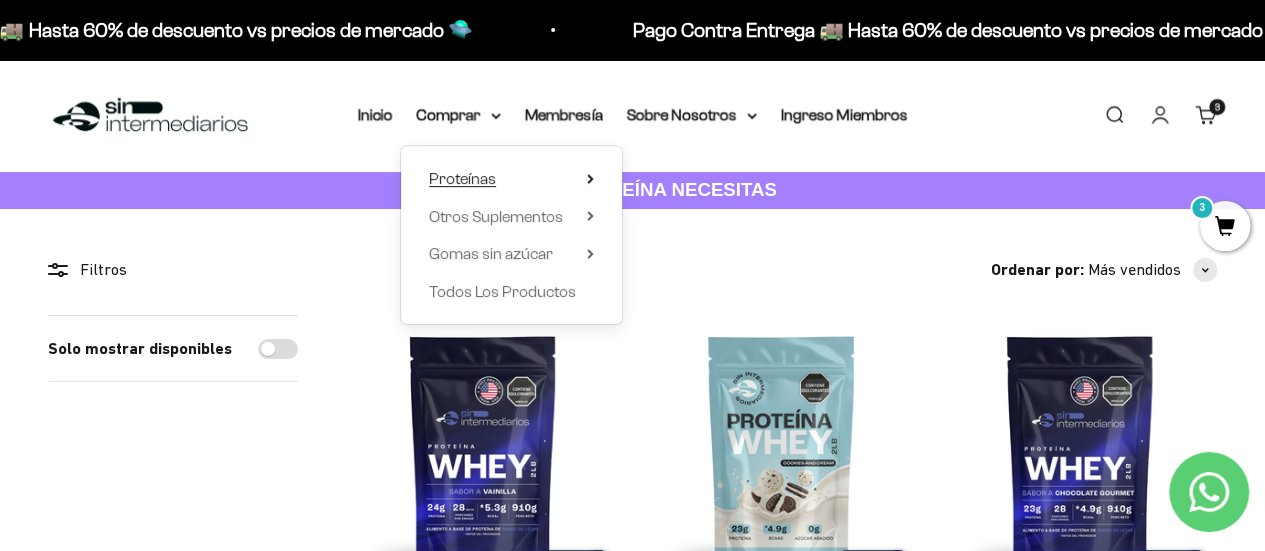 click on "Proteínas" at bounding box center [462, 178] 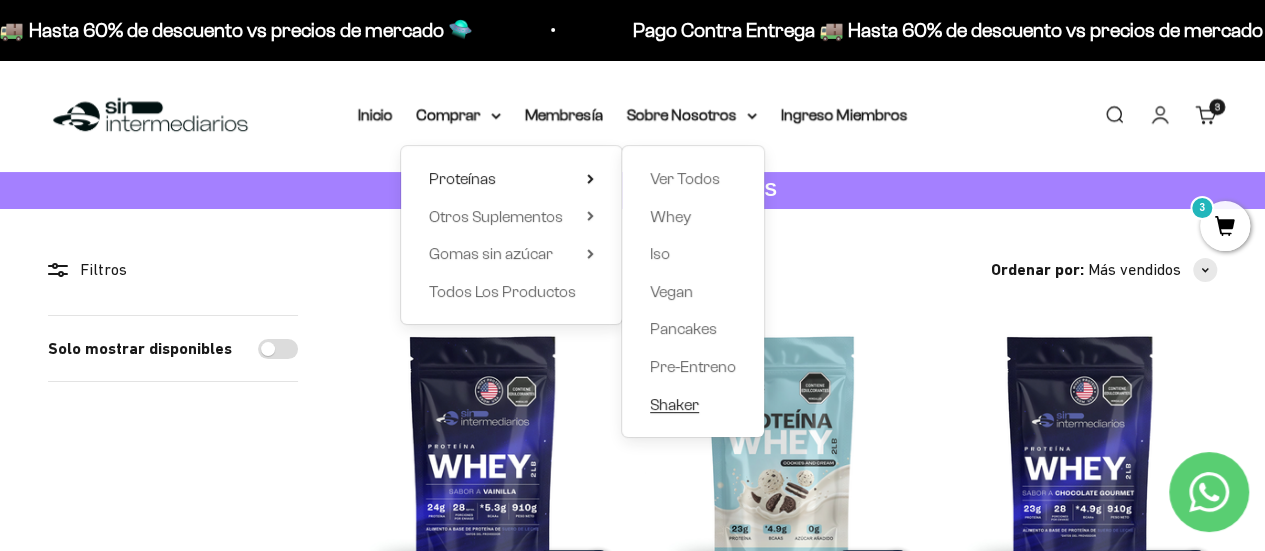 click on "Shaker" at bounding box center [693, 405] 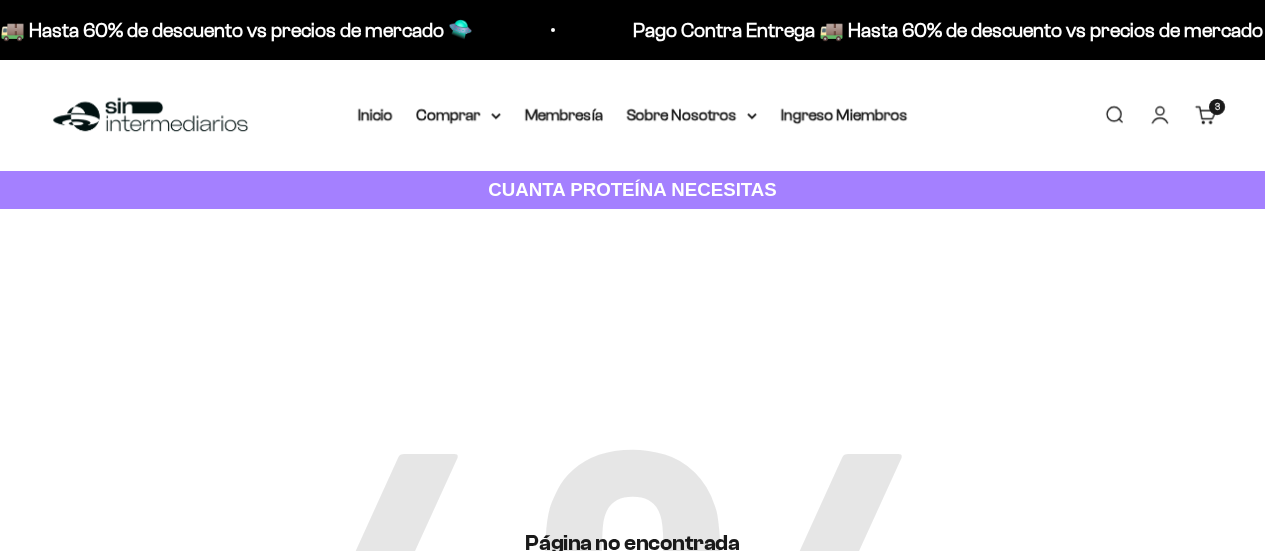 scroll, scrollTop: 0, scrollLeft: 0, axis: both 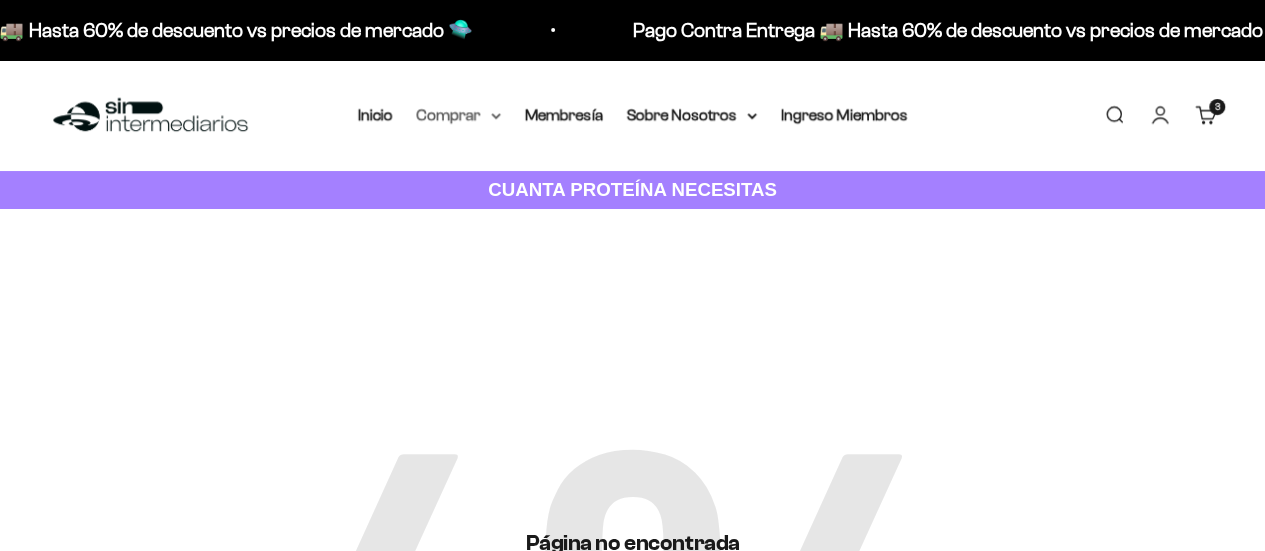 click on "Comprar" at bounding box center [459, 115] 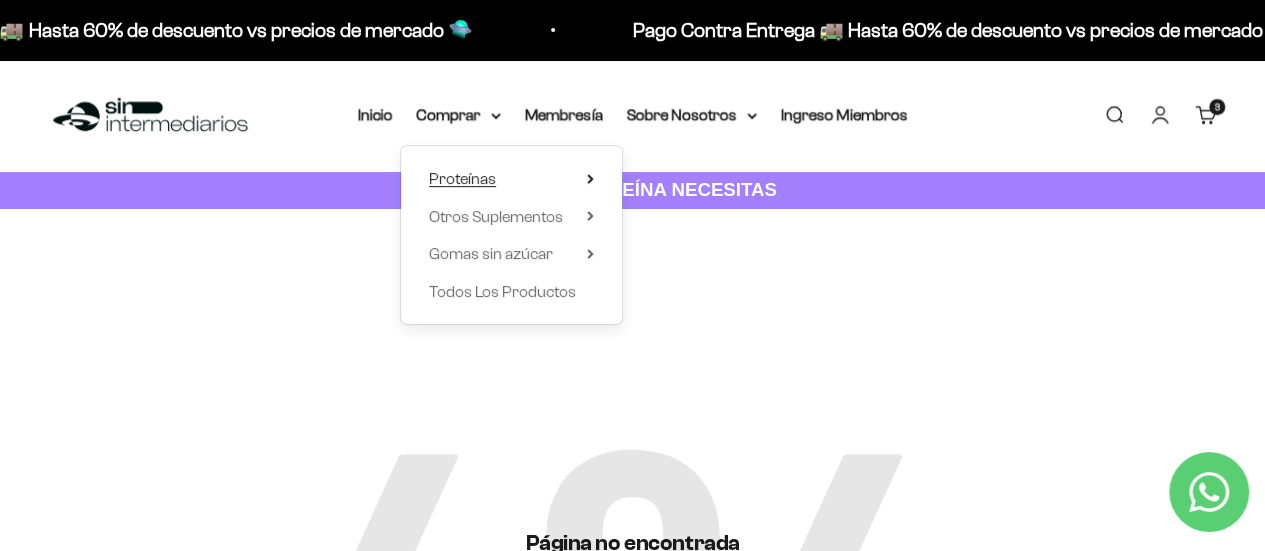 click on "Proteínas" at bounding box center (511, 179) 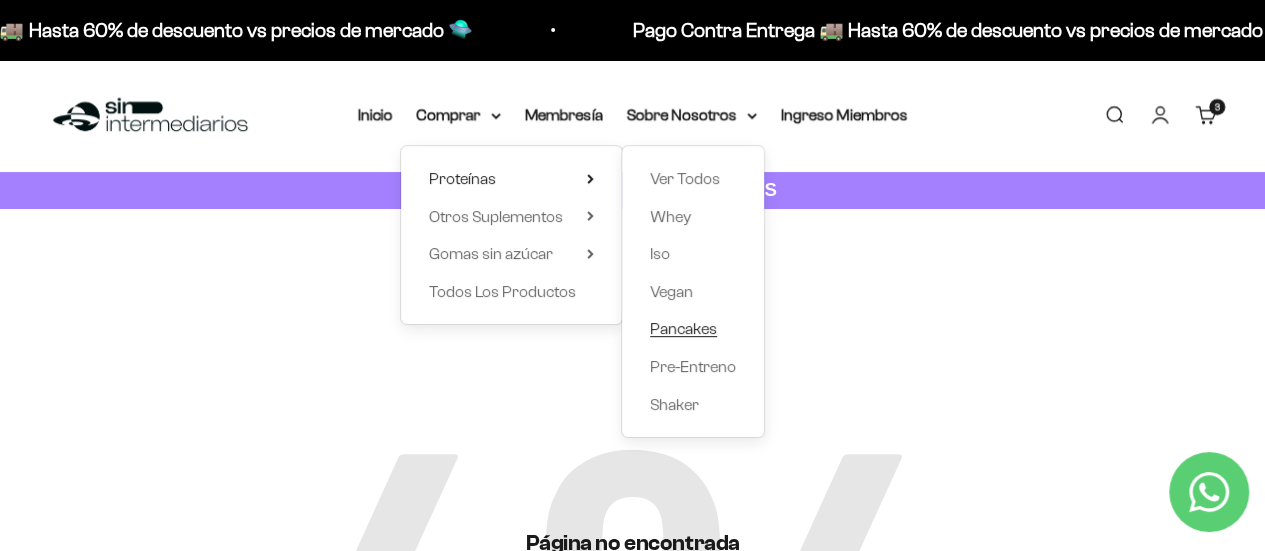 click on "Pancakes" at bounding box center (683, 328) 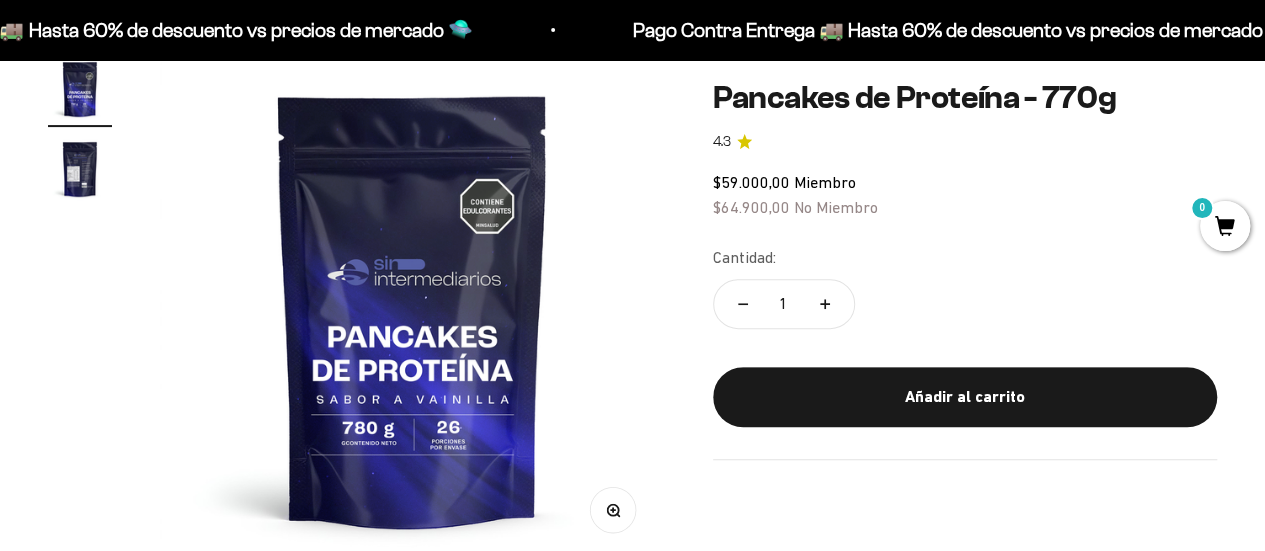 scroll, scrollTop: 200, scrollLeft: 0, axis: vertical 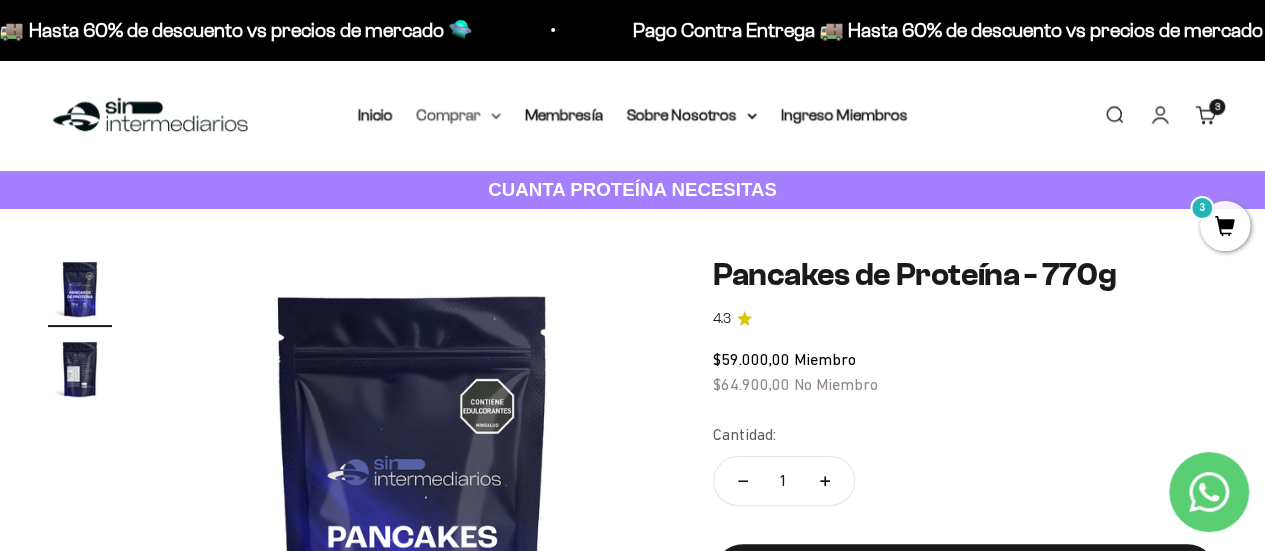 click on "Comprar" at bounding box center (459, 115) 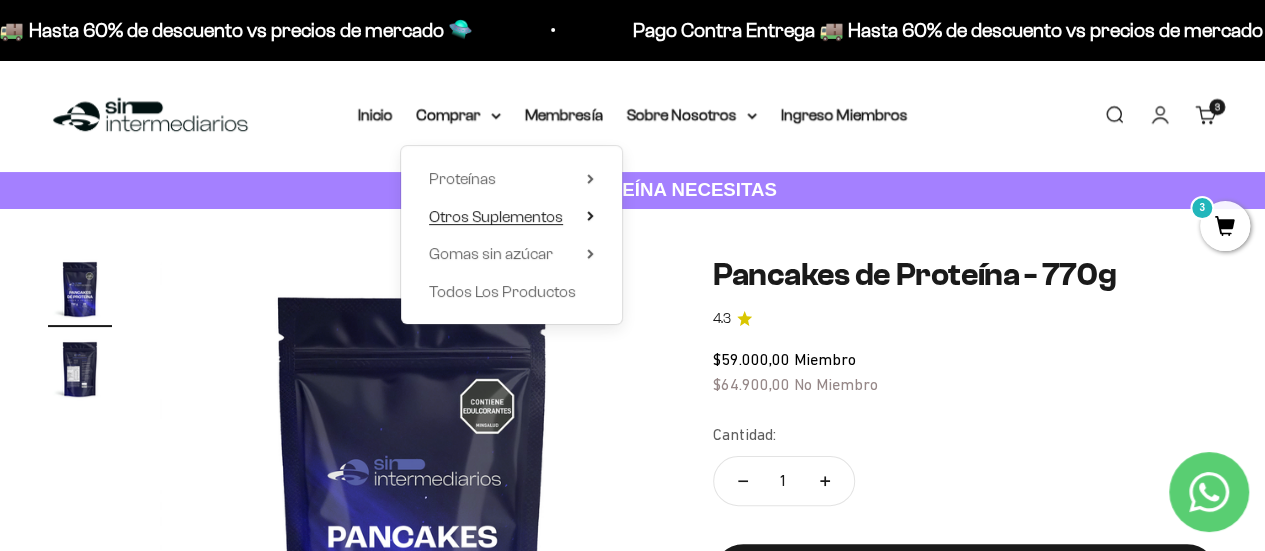 click on "Otros Suplementos" at bounding box center (511, 217) 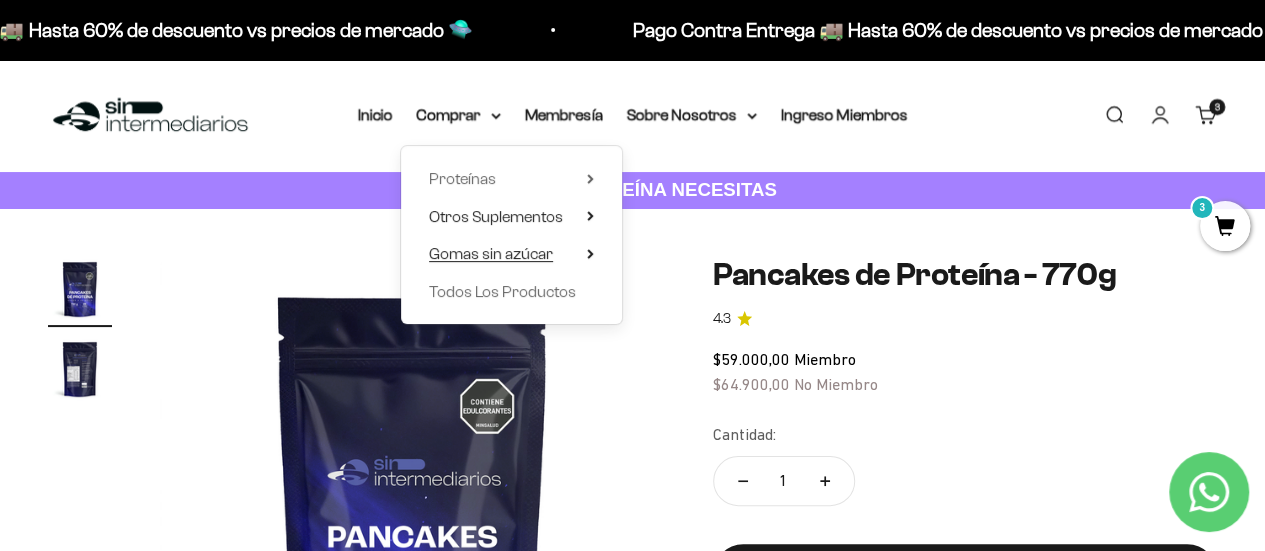 click on "Gomas sin azúcar" at bounding box center [511, 254] 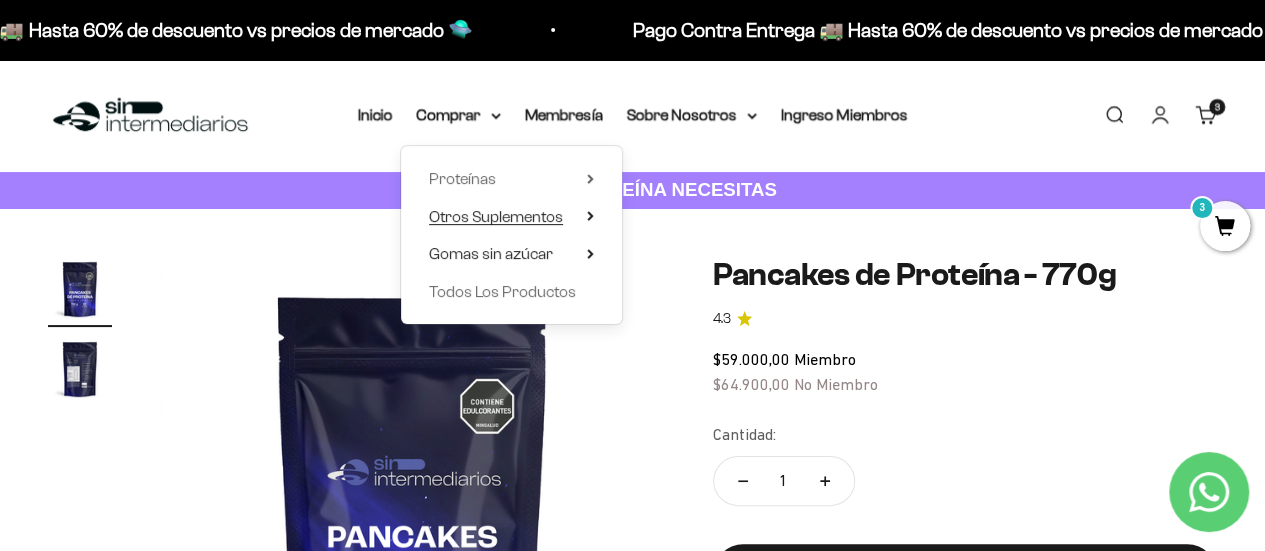 click on "Otros Suplementos" at bounding box center (511, 217) 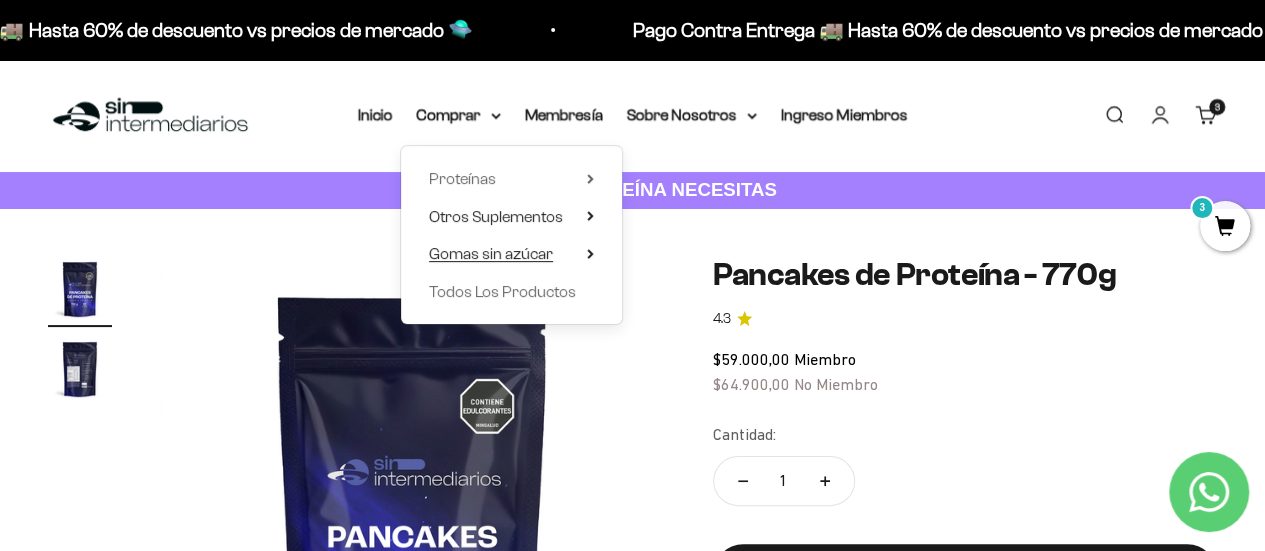 click on "Gomas sin azúcar" at bounding box center (511, 254) 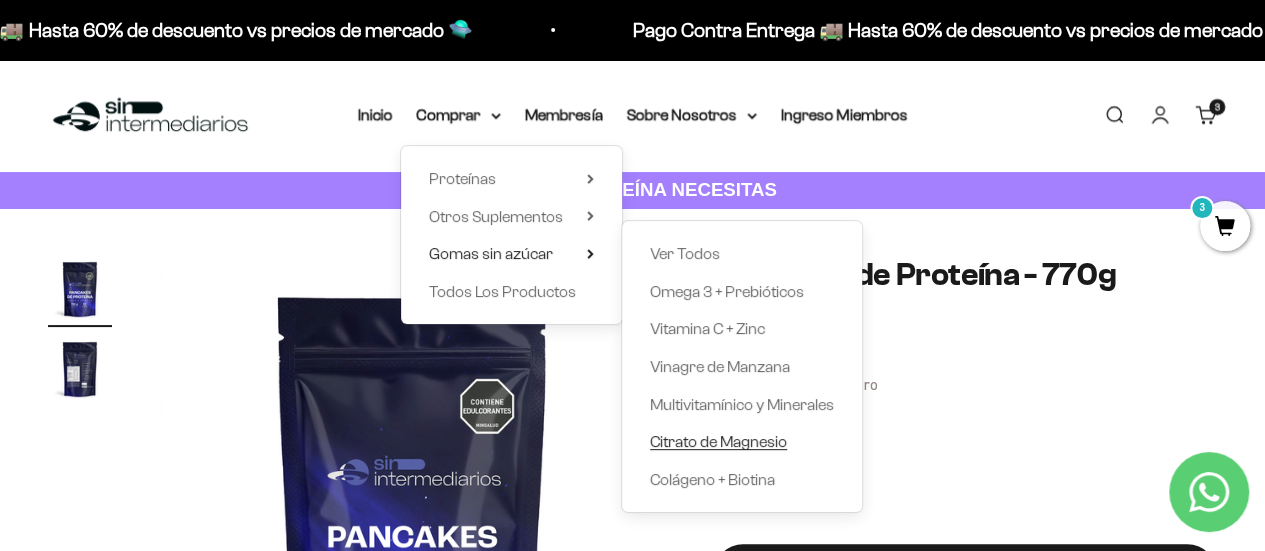 click on "Citrato de Magnesio" at bounding box center [718, 441] 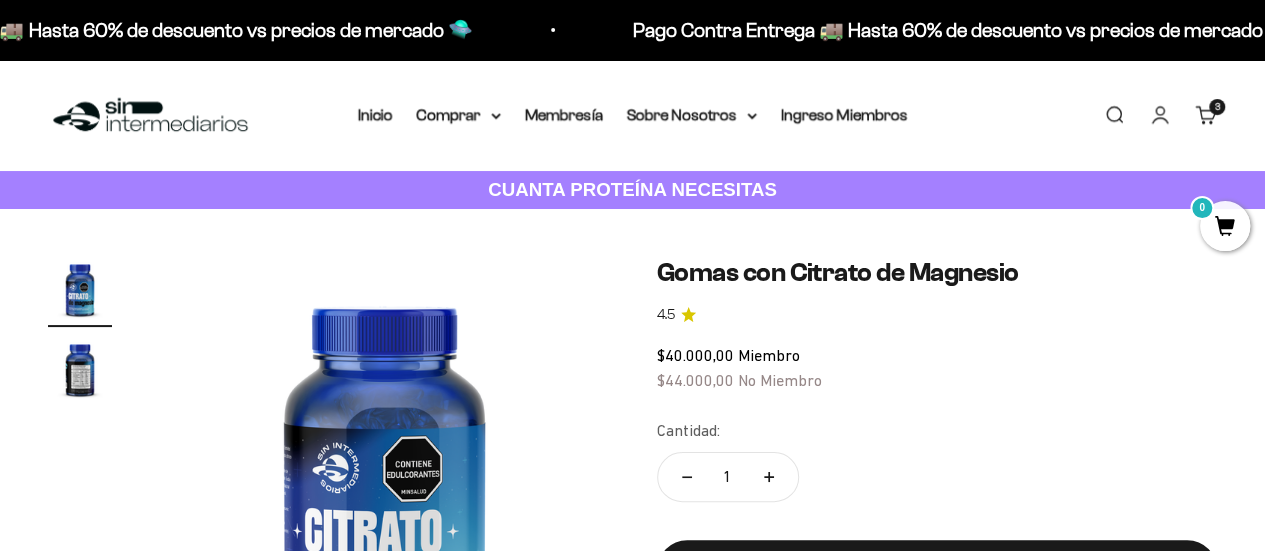 scroll, scrollTop: 100, scrollLeft: 0, axis: vertical 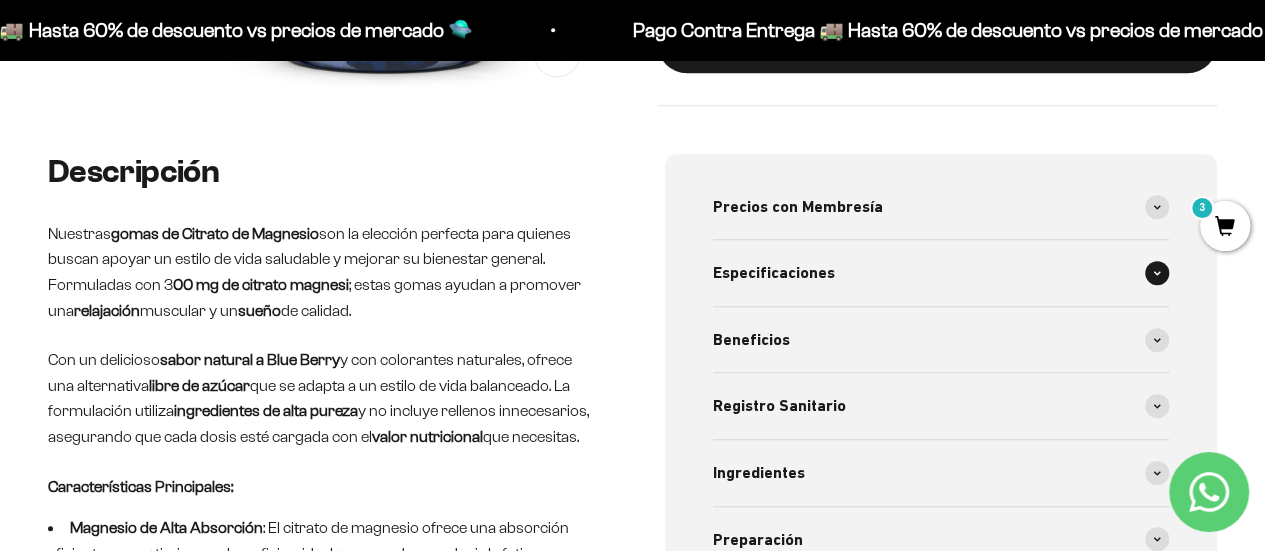 click on "Especificaciones" at bounding box center [774, 273] 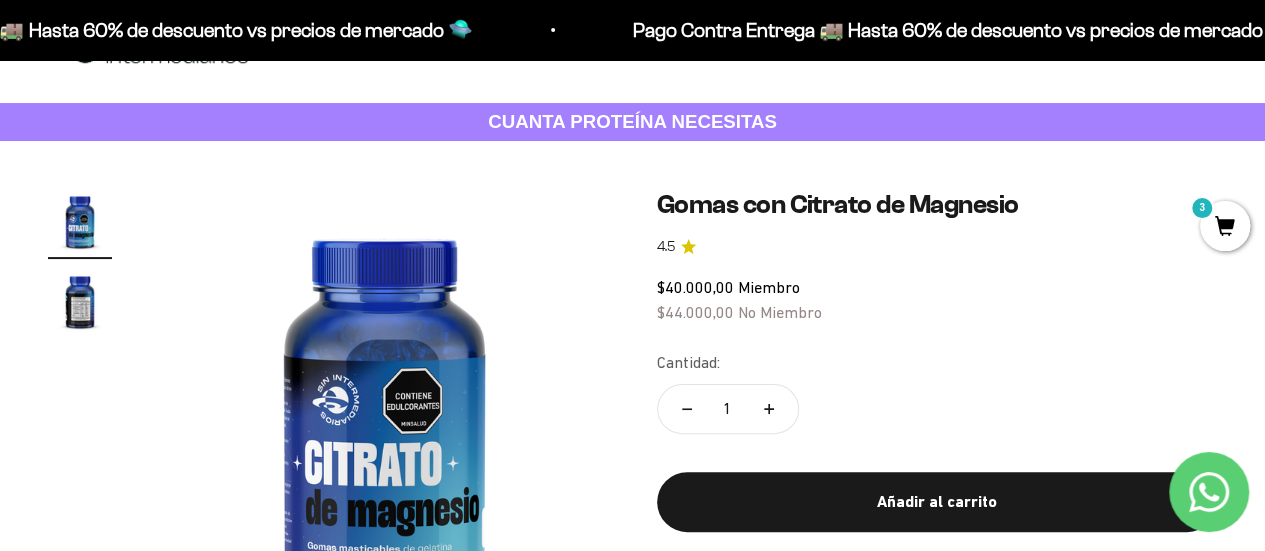 scroll, scrollTop: 100, scrollLeft: 0, axis: vertical 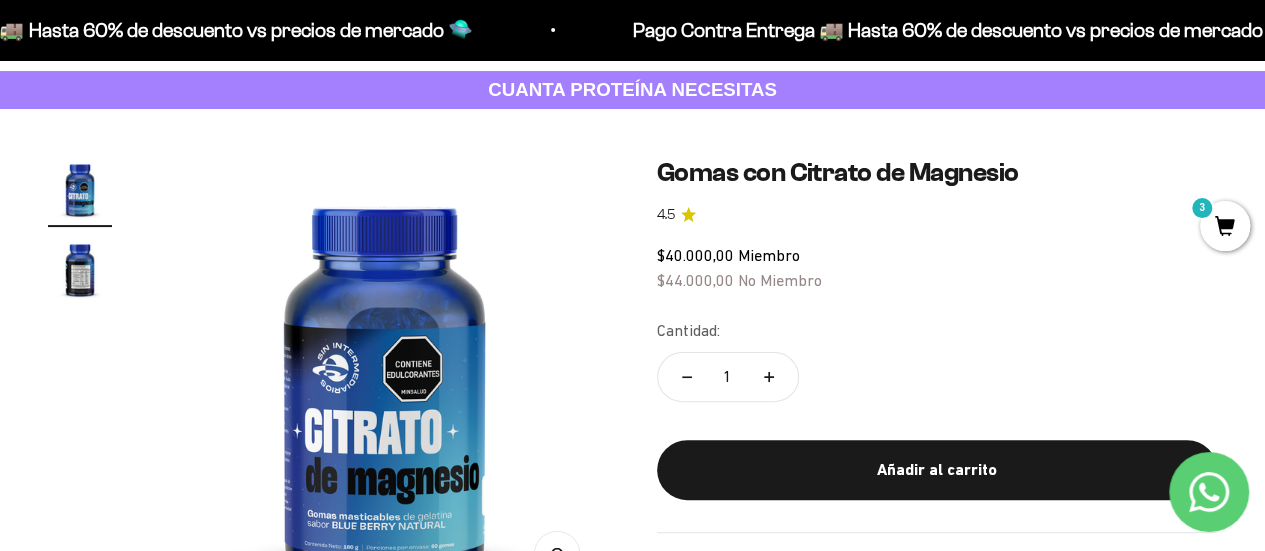 click at bounding box center [80, 269] 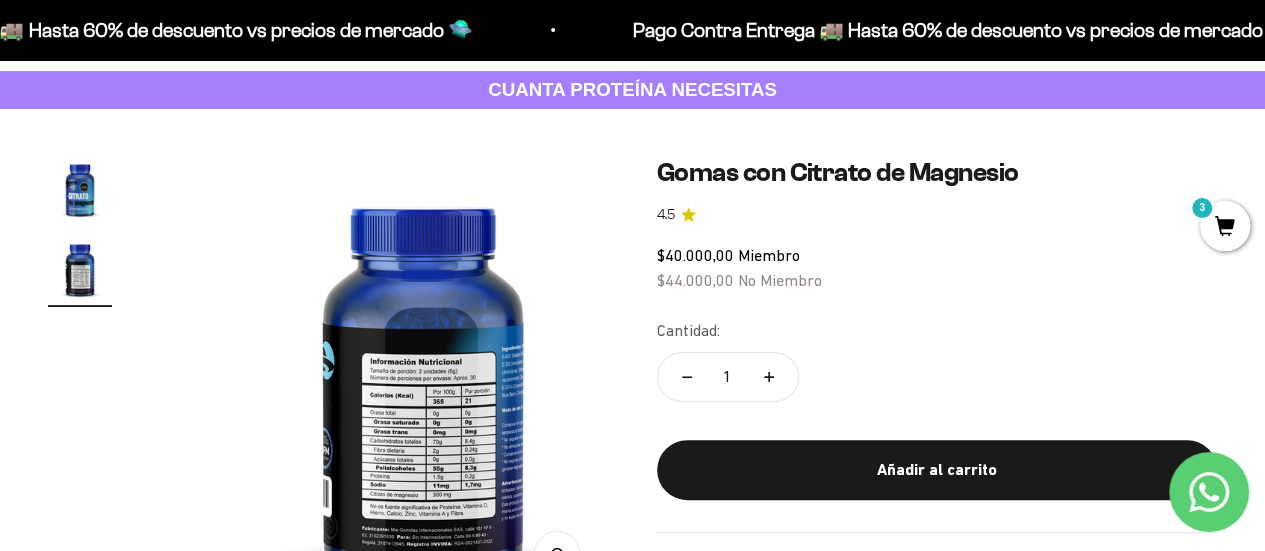 scroll, scrollTop: 0, scrollLeft: 460, axis: horizontal 